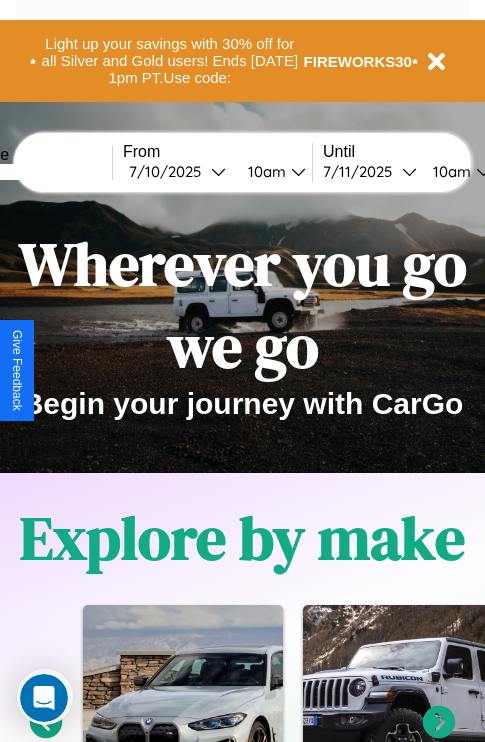 scroll, scrollTop: 0, scrollLeft: 0, axis: both 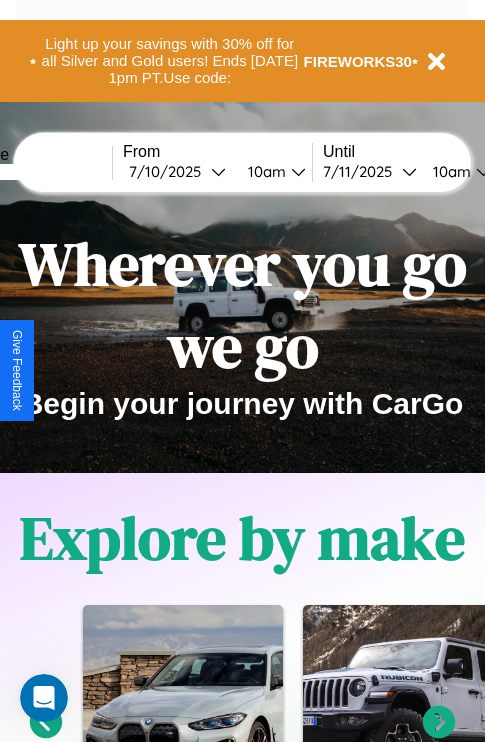 click at bounding box center (37, 172) 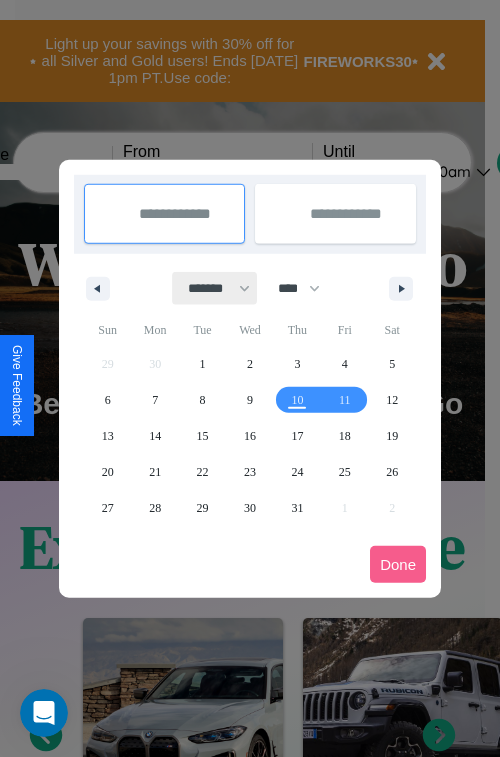 click on "******* ******** ***** ***** *** **** **** ****** ********* ******* ******** ********" at bounding box center [215, 288] 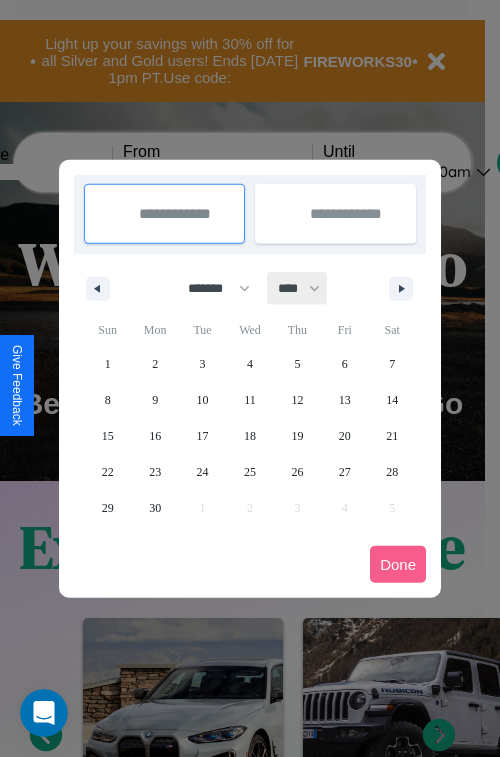 click on "**** **** **** **** **** **** **** **** **** **** **** **** **** **** **** **** **** **** **** **** **** **** **** **** **** **** **** **** **** **** **** **** **** **** **** **** **** **** **** **** **** **** **** **** **** **** **** **** **** **** **** **** **** **** **** **** **** **** **** **** **** **** **** **** **** **** **** **** **** **** **** **** **** **** **** **** **** **** **** **** **** **** **** **** **** **** **** **** **** **** **** **** **** **** **** **** **** **** **** **** **** **** **** **** **** **** **** **** **** **** **** **** **** **** **** **** **** **** **** **** ****" at bounding box center [298, 288] 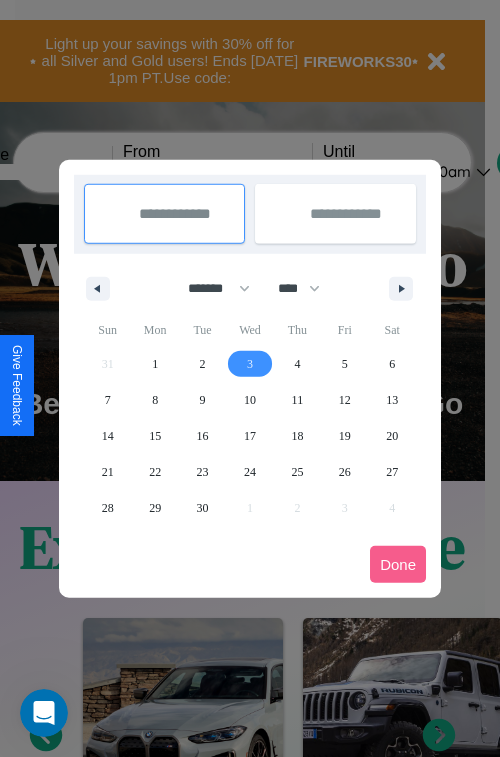 click on "3" at bounding box center [250, 364] 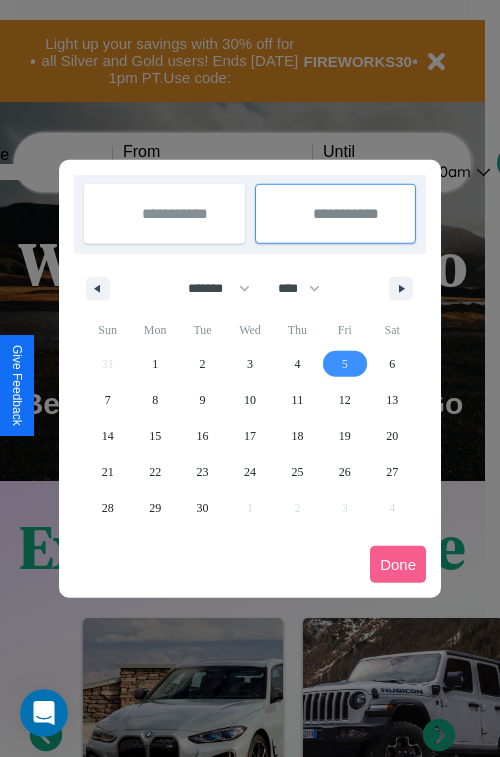 click on "5" at bounding box center (345, 364) 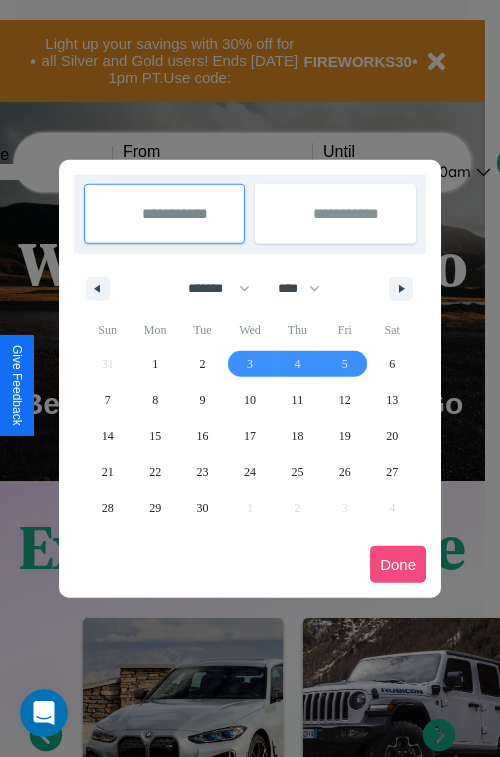 click on "Done" at bounding box center (398, 564) 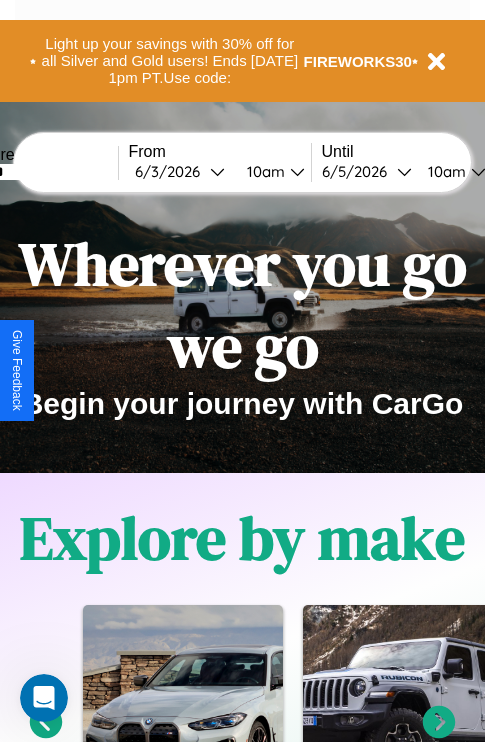 scroll, scrollTop: 0, scrollLeft: 68, axis: horizontal 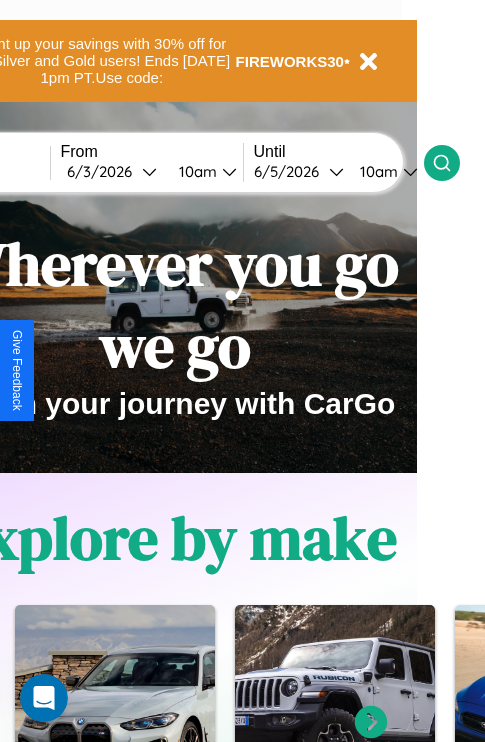 click 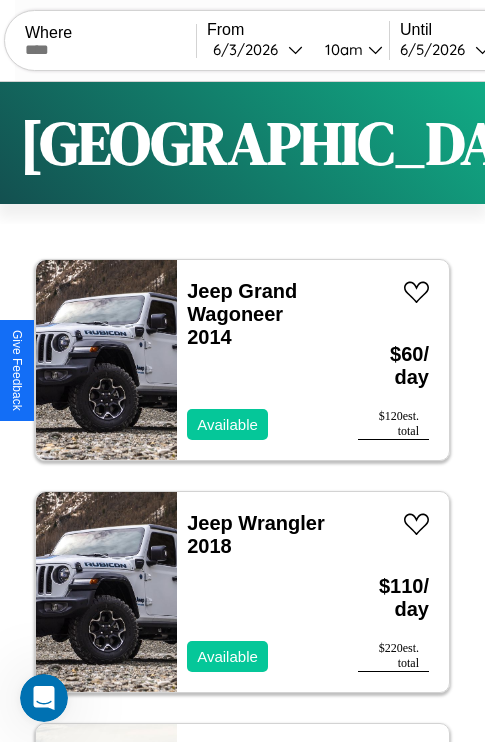 scroll, scrollTop: 66, scrollLeft: 0, axis: vertical 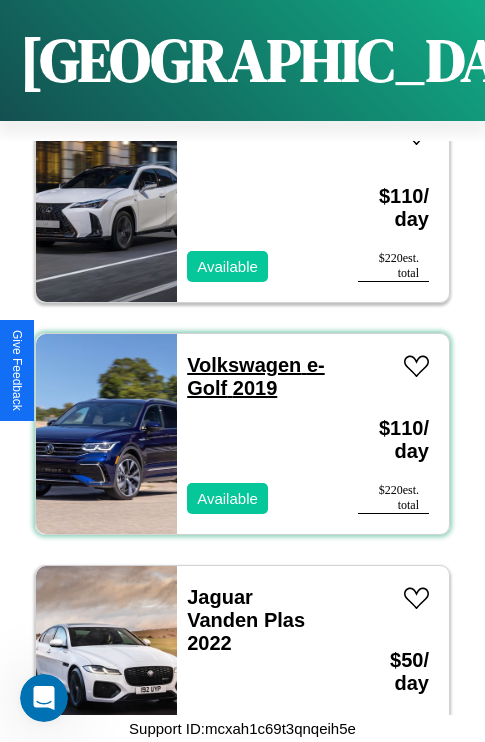 click on "Volkswagen   e-Golf   2019" at bounding box center [255, 376] 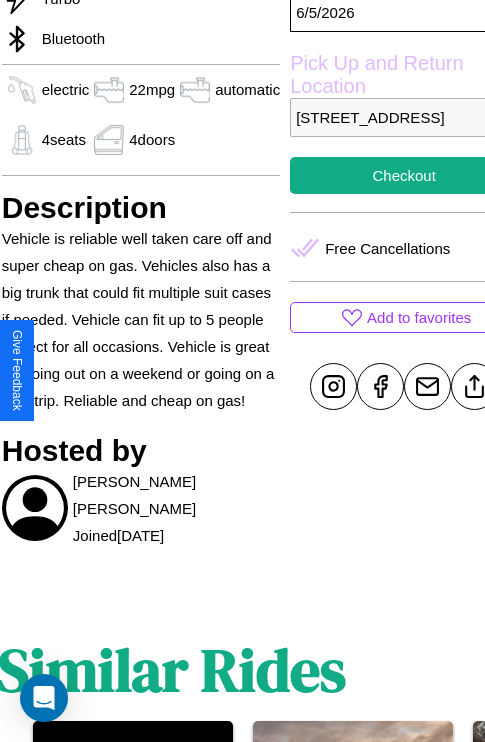scroll, scrollTop: 709, scrollLeft: 76, axis: both 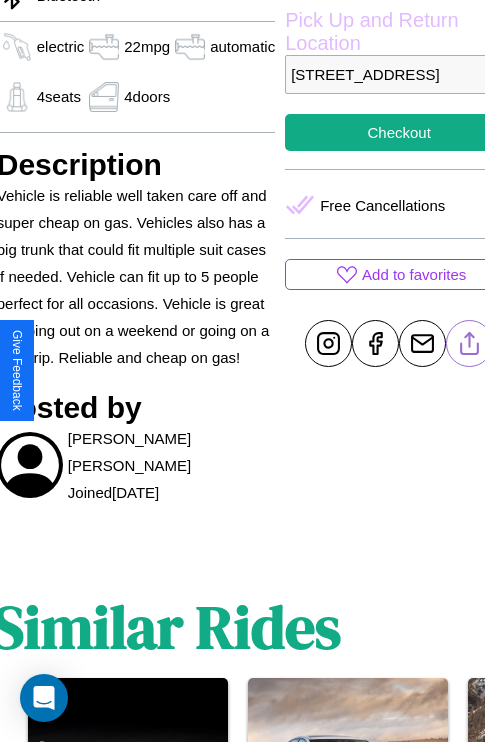click 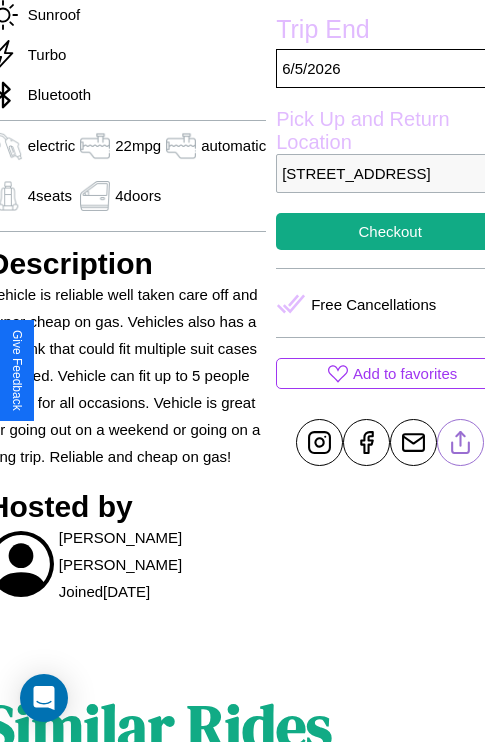 scroll, scrollTop: 498, scrollLeft: 96, axis: both 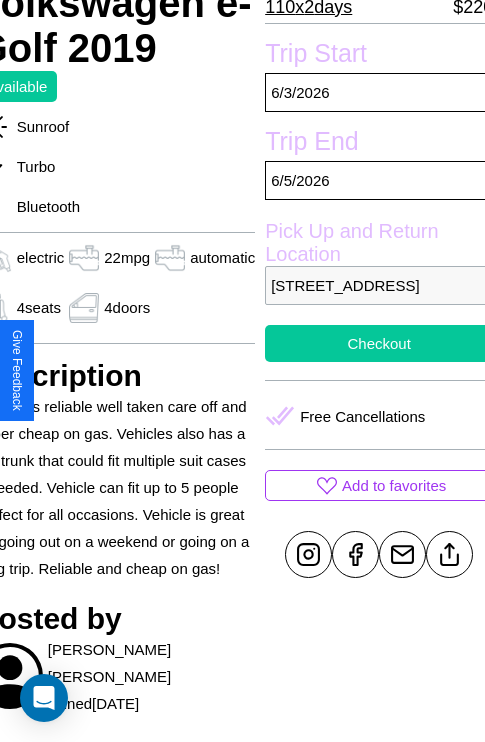 click on "Checkout" at bounding box center [379, 343] 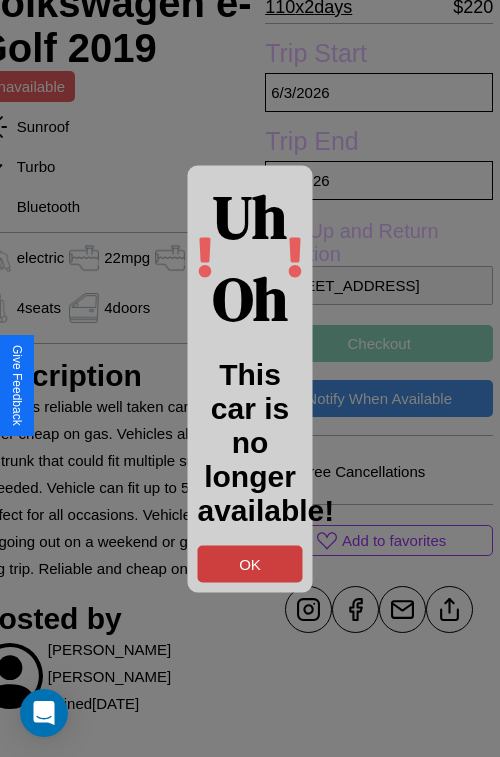 click on "OK" at bounding box center (250, 563) 